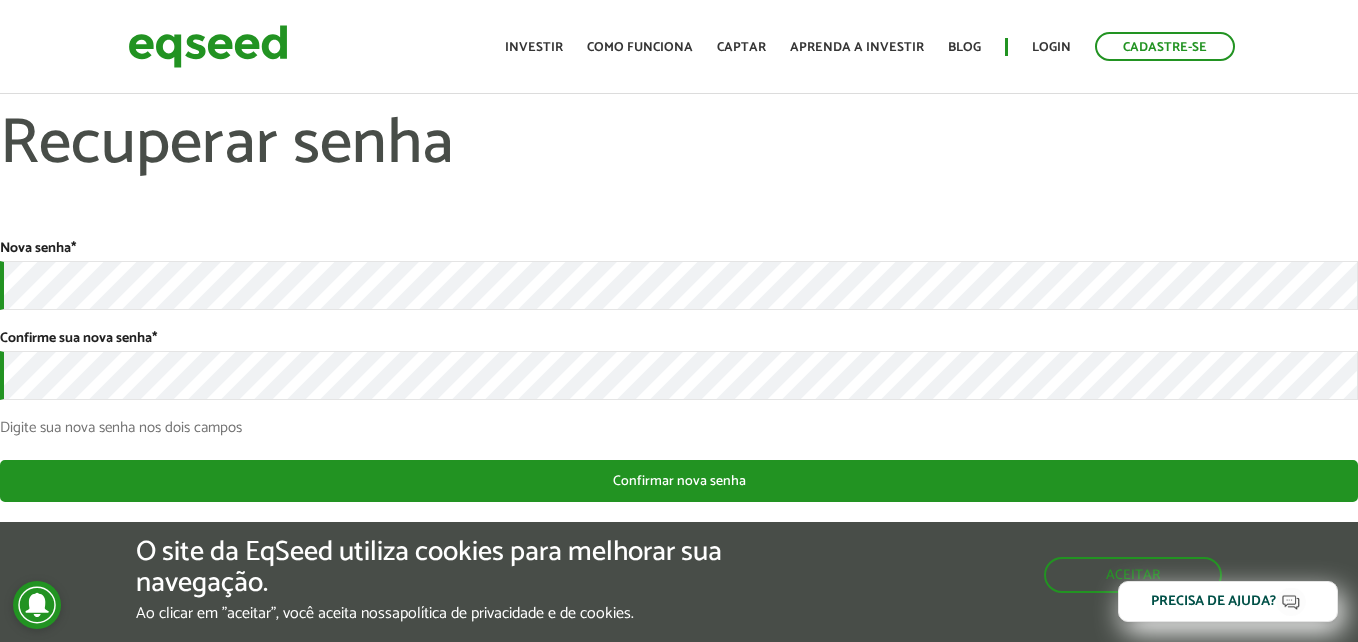 scroll, scrollTop: 0, scrollLeft: 0, axis: both 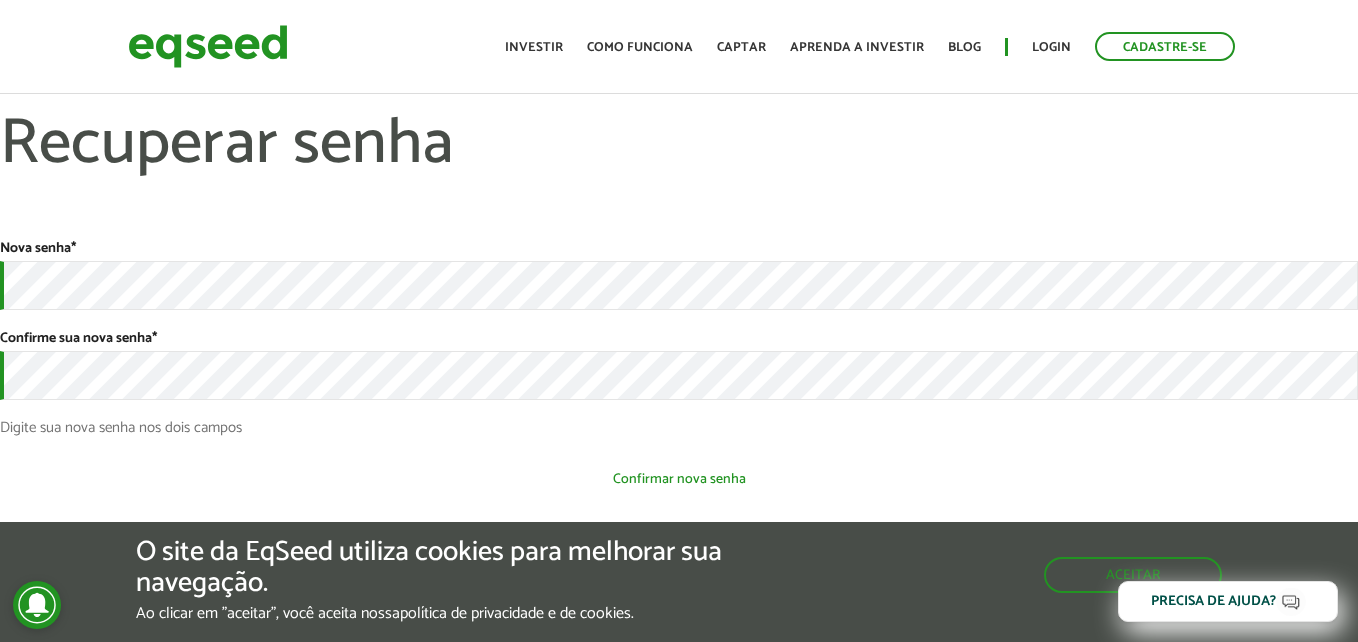 click on "Confirmar nova senha" at bounding box center [679, 479] 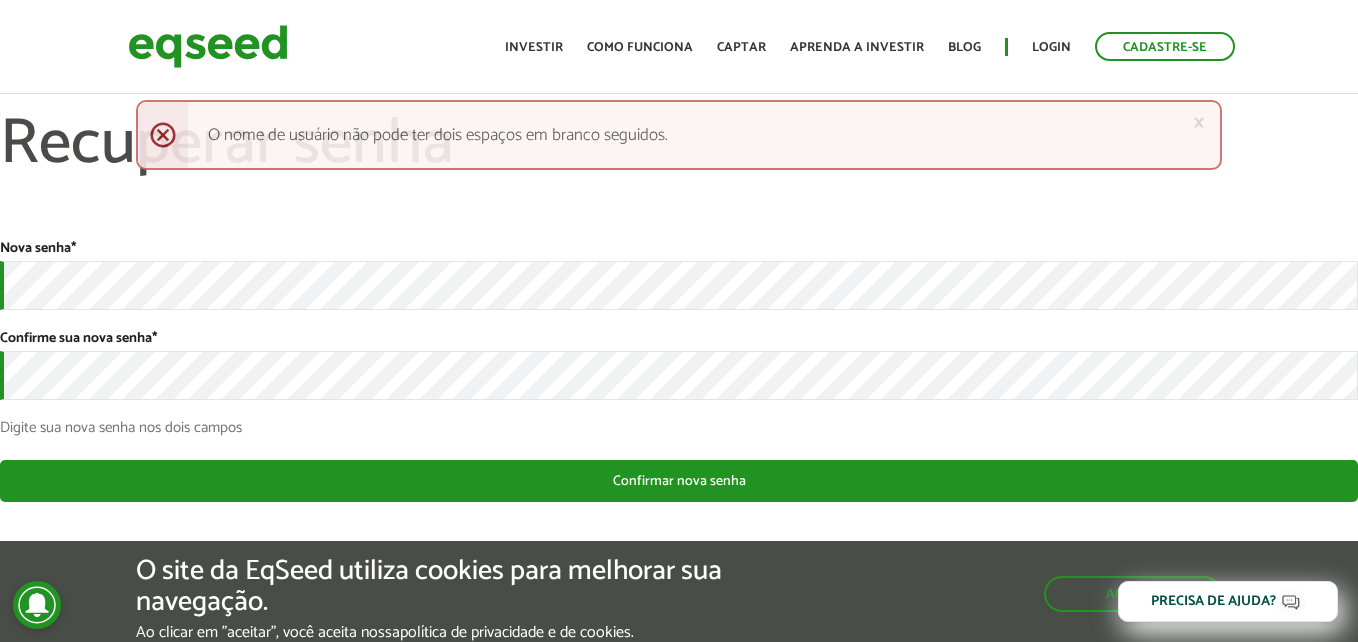 scroll, scrollTop: 0, scrollLeft: 0, axis: both 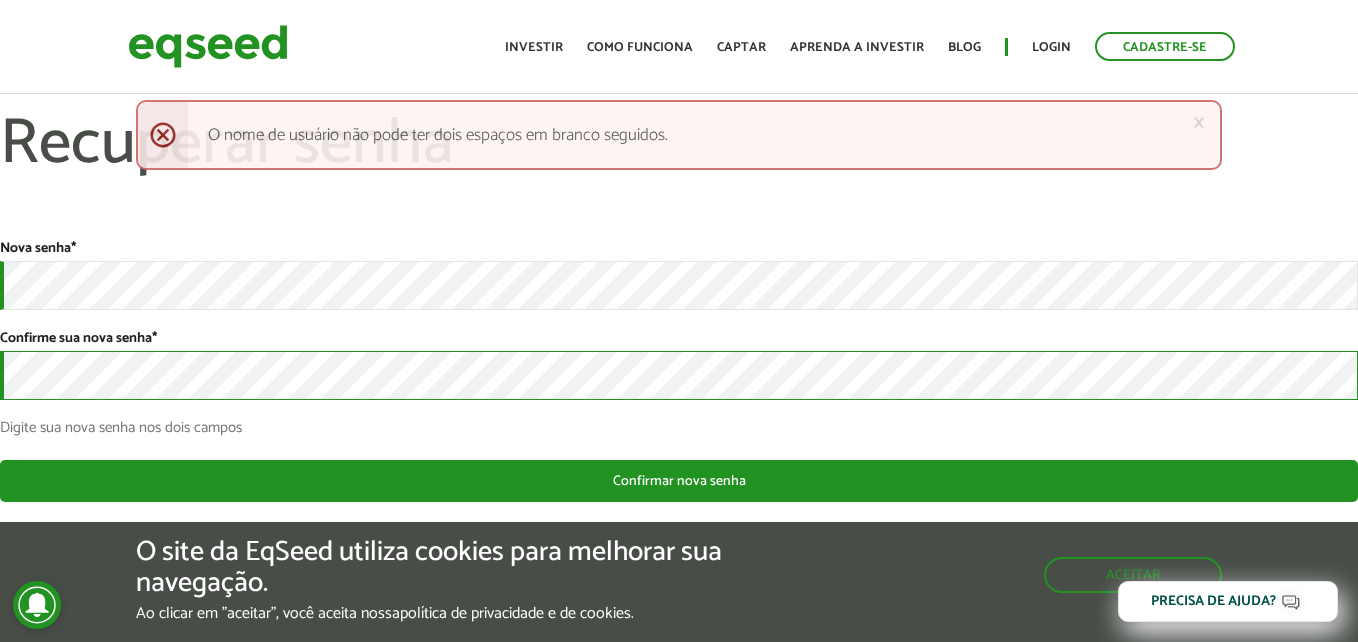 click on "Confirmar nova senha" at bounding box center (679, 481) 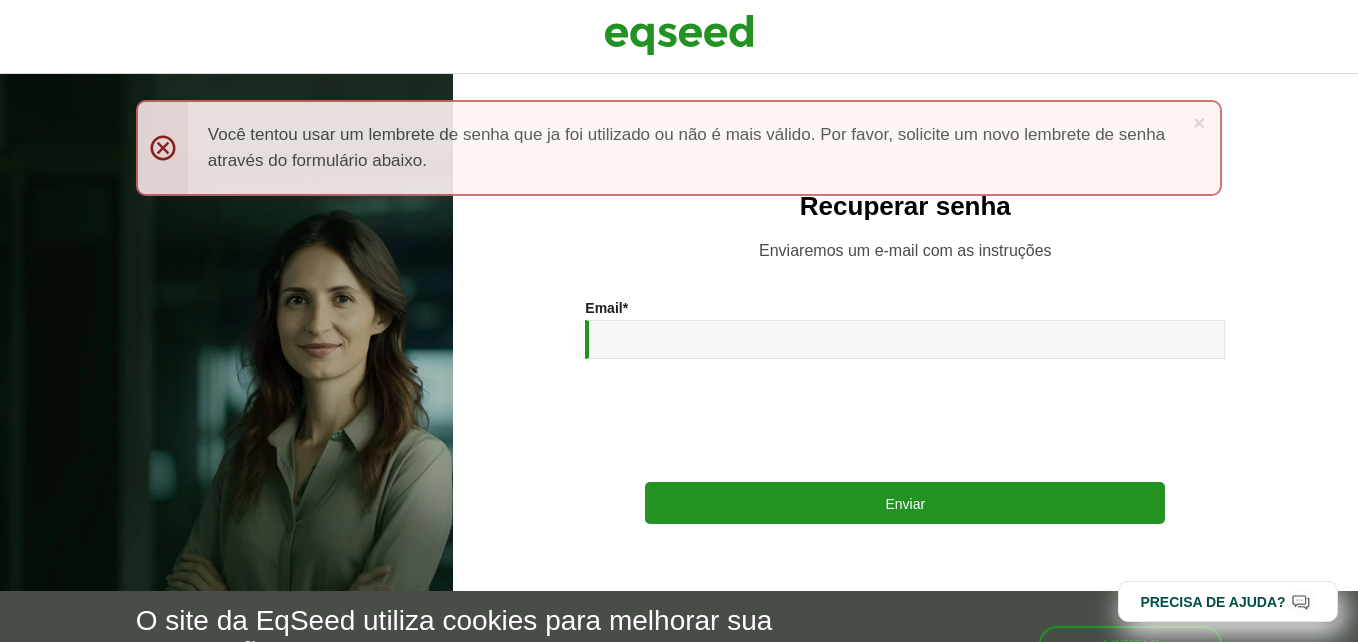 scroll, scrollTop: 0, scrollLeft: 0, axis: both 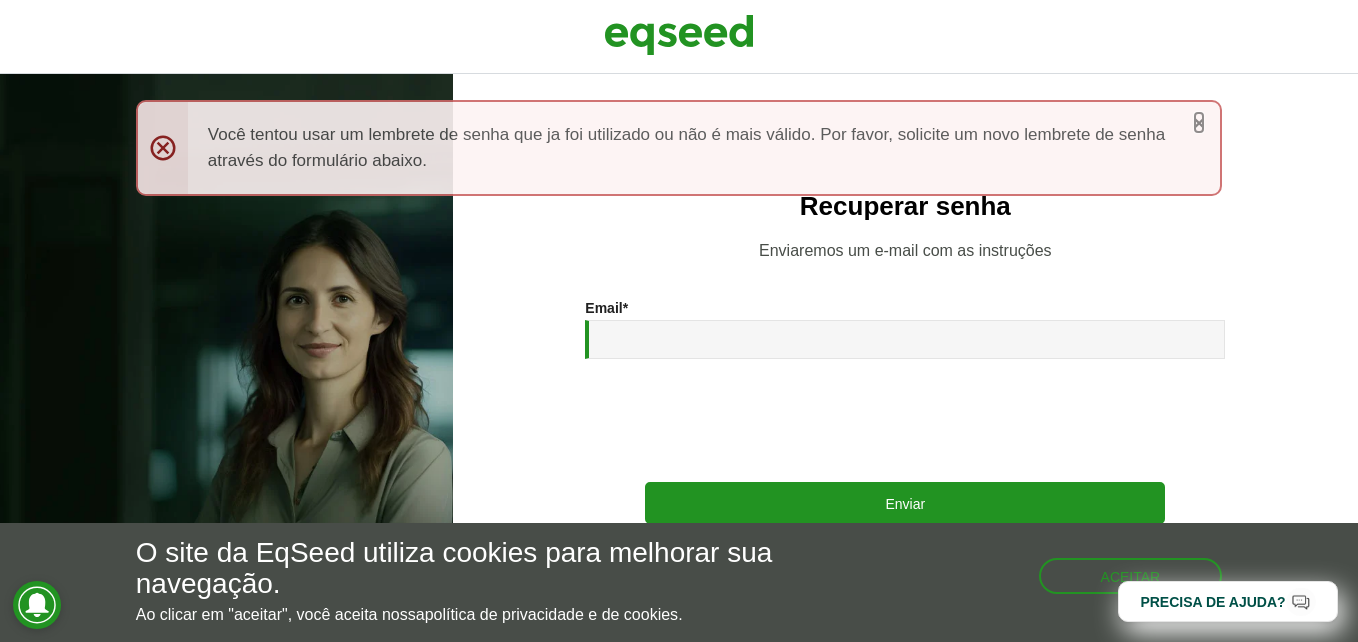 click on "×" at bounding box center (1199, 122) 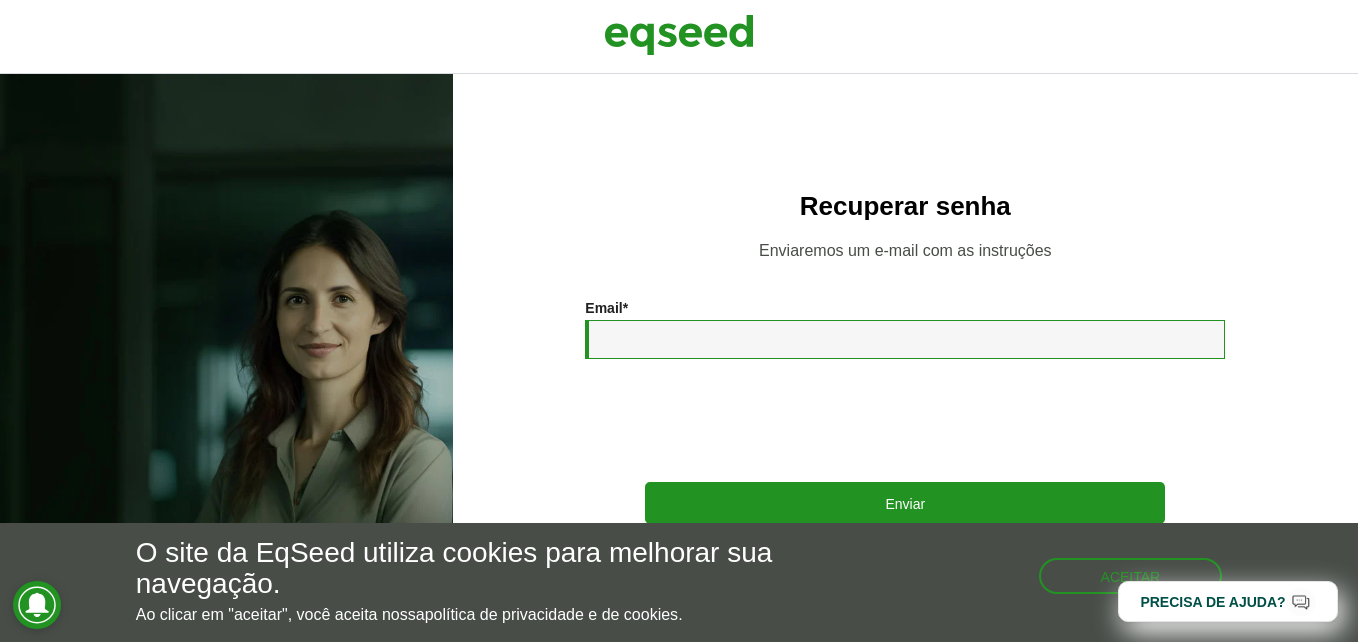 click on "Email  *" at bounding box center (905, 339) 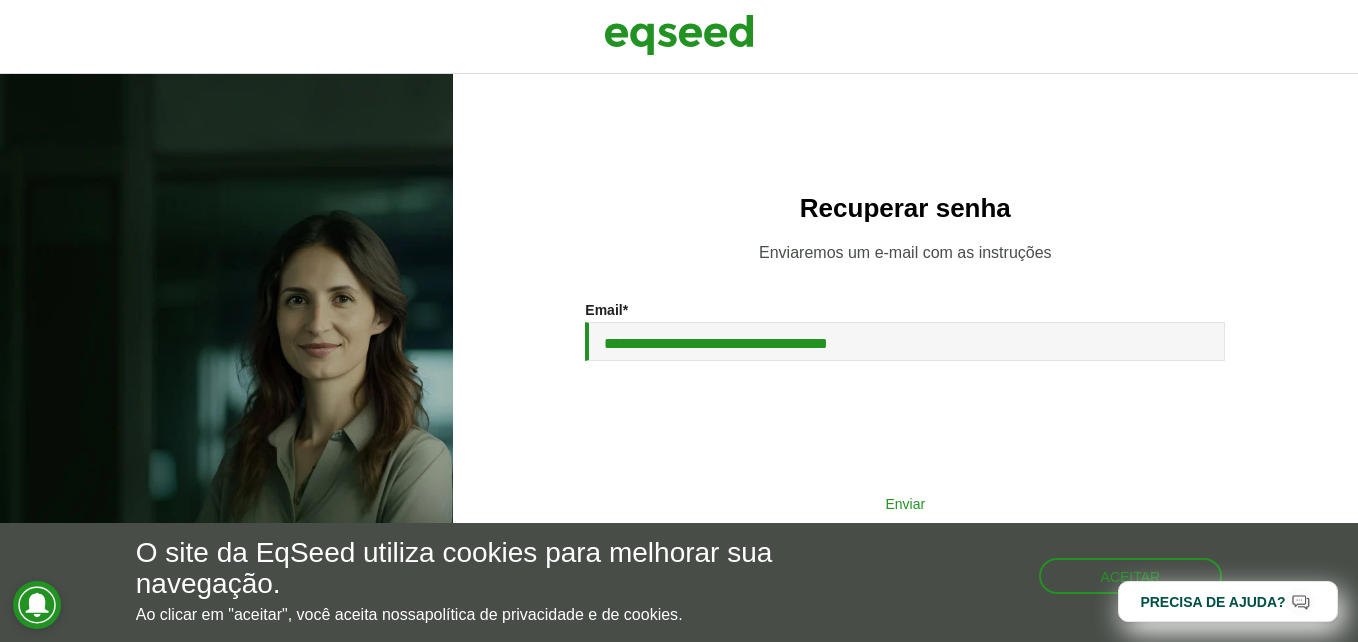 click on "Enviar" at bounding box center [905, 503] 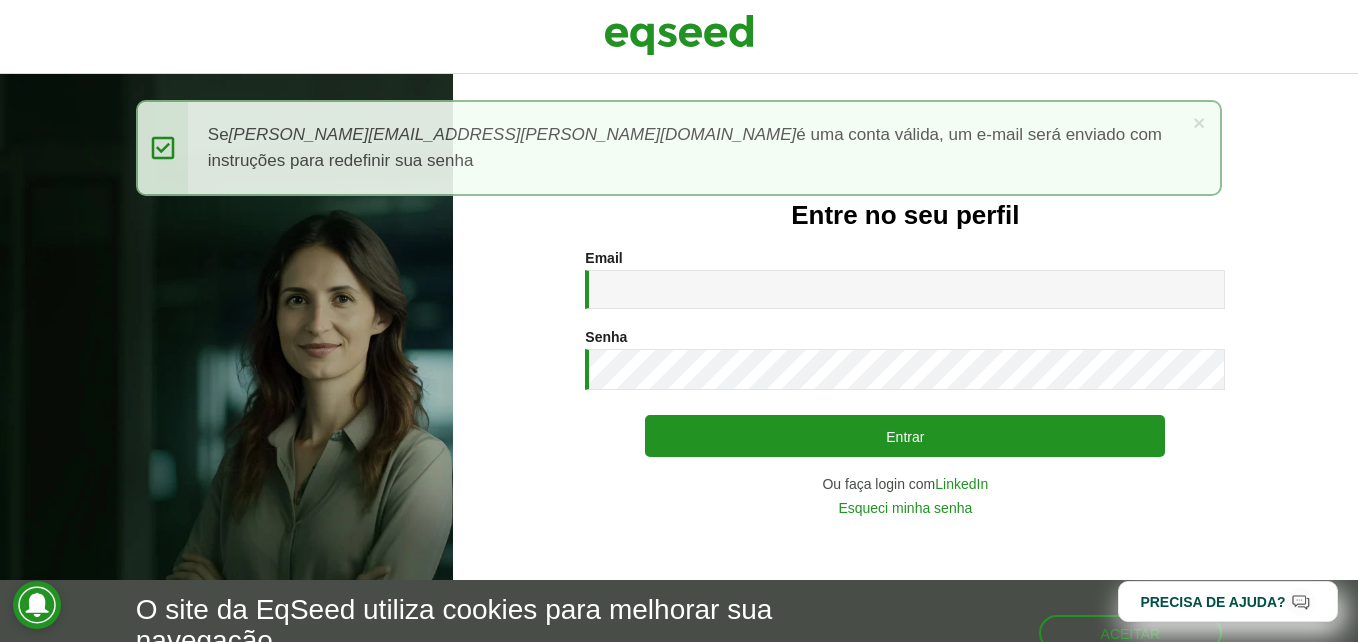 scroll, scrollTop: 0, scrollLeft: 0, axis: both 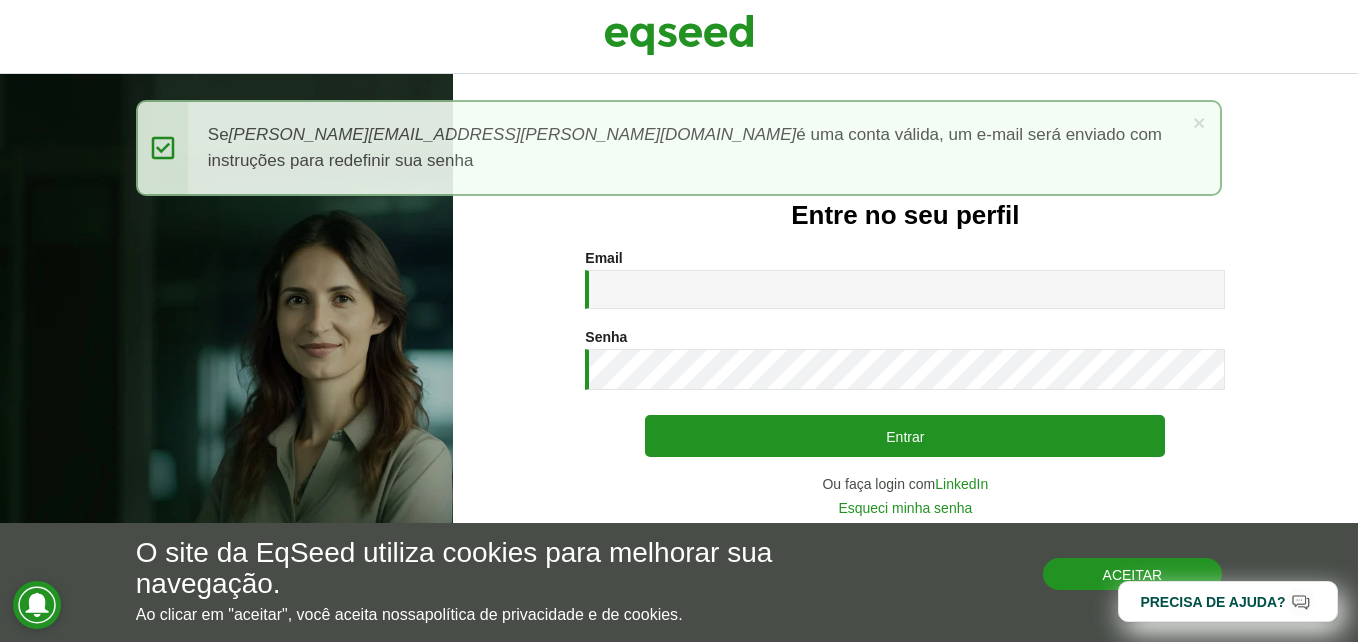 click on "Aceitar" at bounding box center (1133, 574) 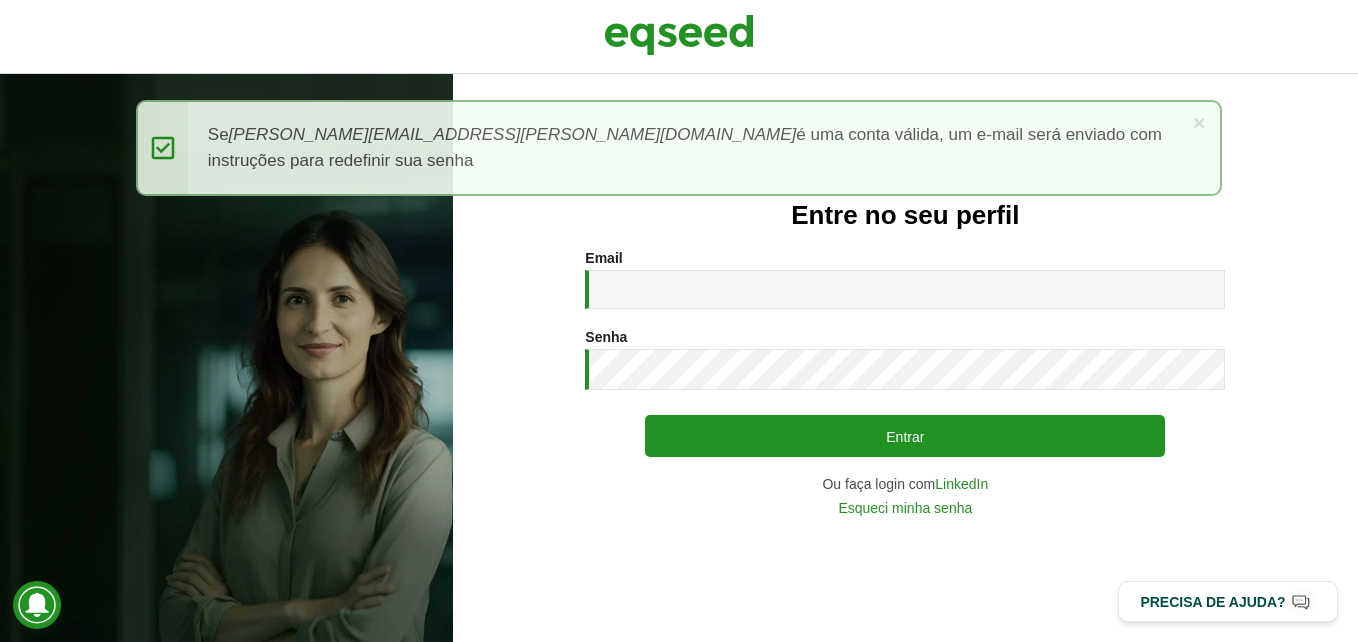 click on "Email  *
Digite seu endereço de e-mail.   Senha  *
Digite a senha que será usada em conjunto com seu e-mail.
Entrar
Ou faça login com  LinkedIn Esqueci minha senha
Não possui conta? Clique para cadastrar." at bounding box center (905, 382) 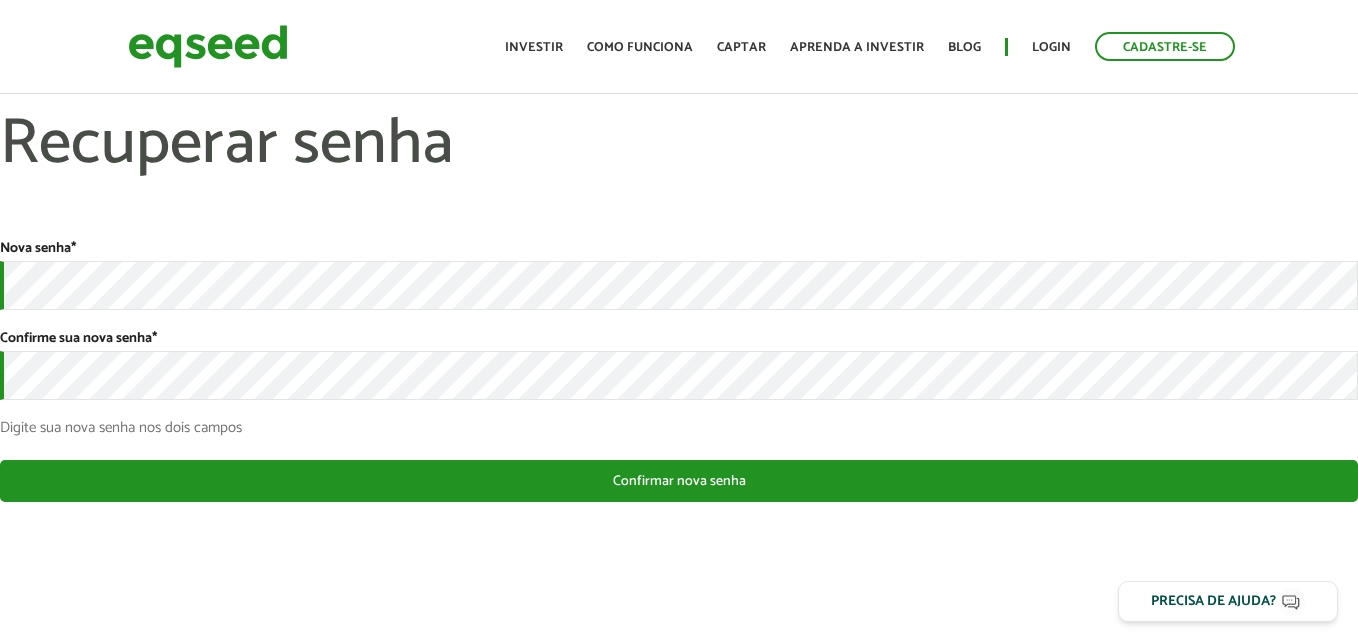 scroll, scrollTop: 0, scrollLeft: 0, axis: both 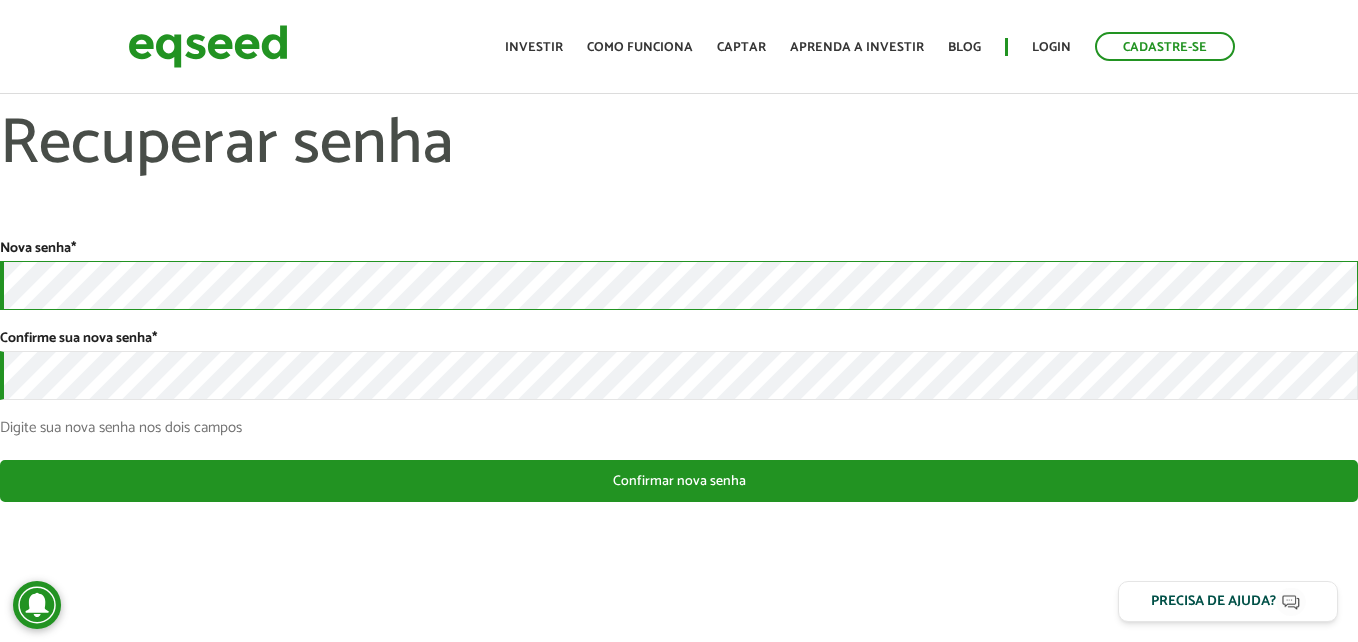 click on "Cadastre-se
Toggle navigation
Toggle navigation
Início
Investir Captar" at bounding box center (679, 321) 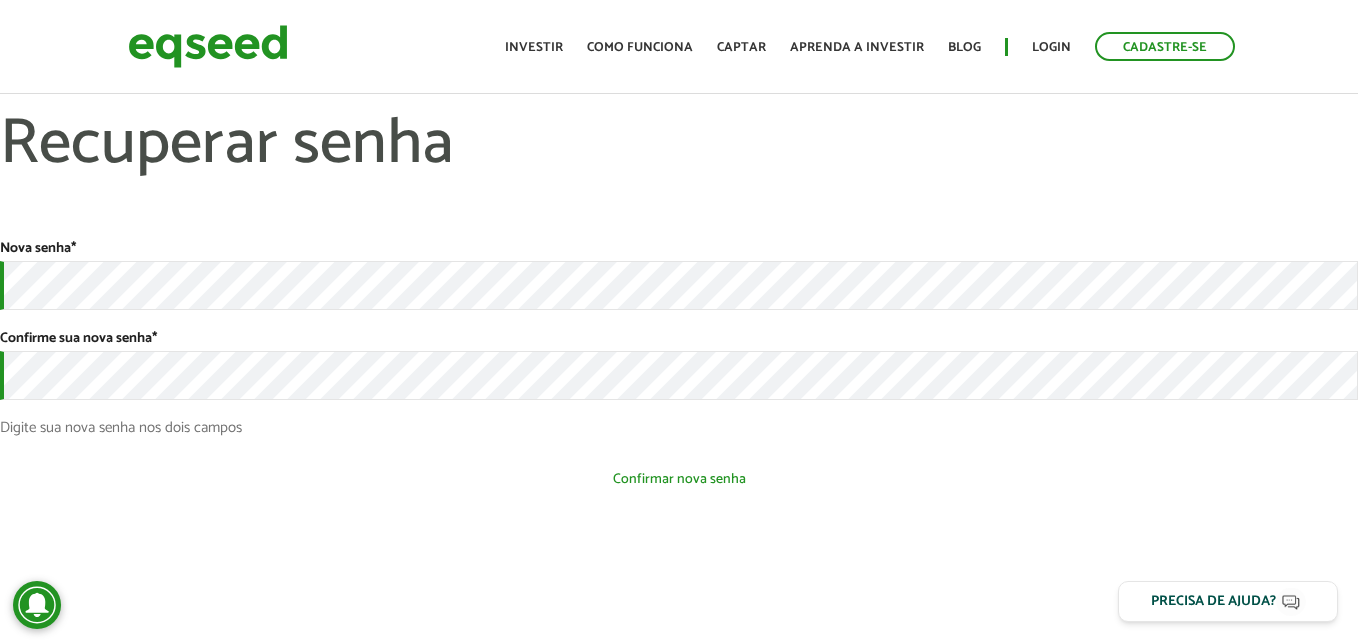 click on "Confirmar nova senha" at bounding box center [679, 479] 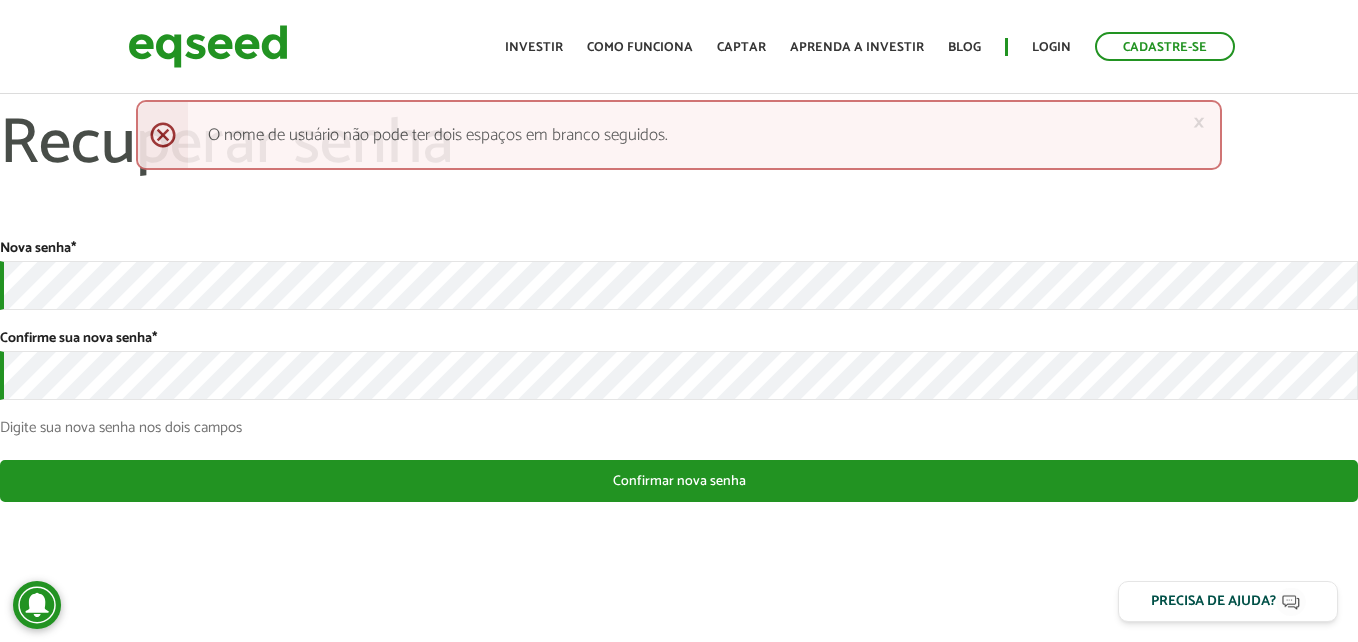 scroll, scrollTop: 0, scrollLeft: 0, axis: both 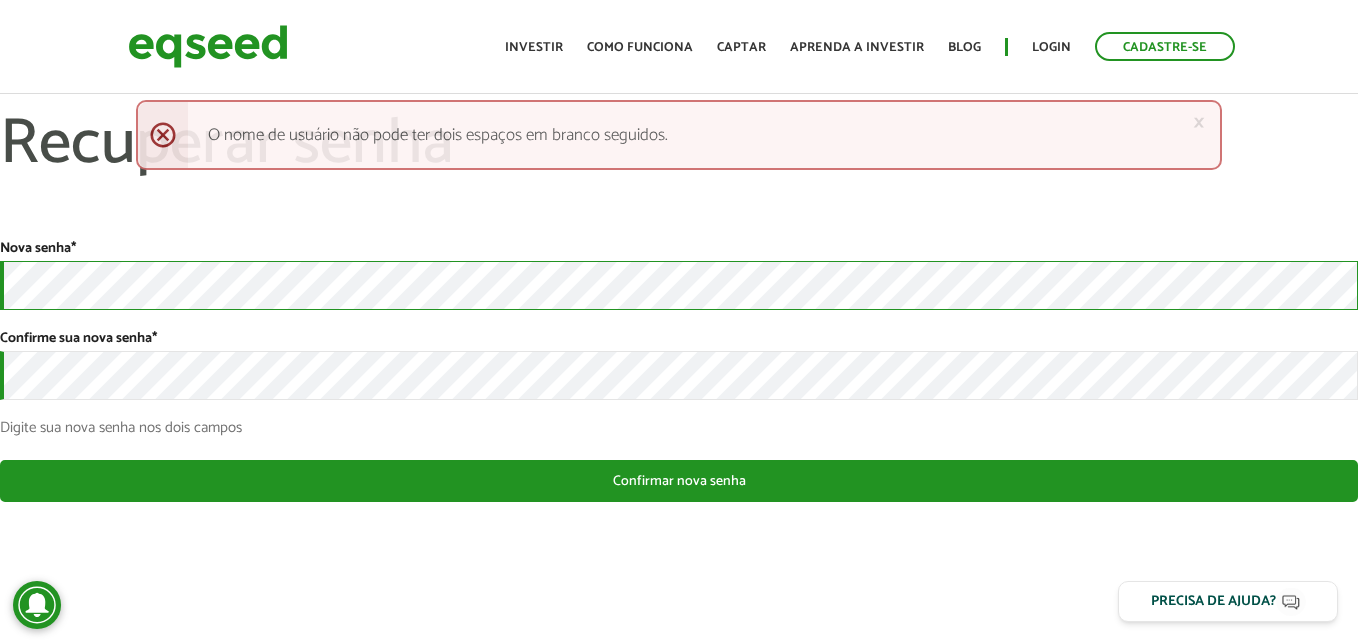 click on "Cadastre-se
Toggle navigation
Toggle navigation
Início
Investir Captar" at bounding box center (679, 321) 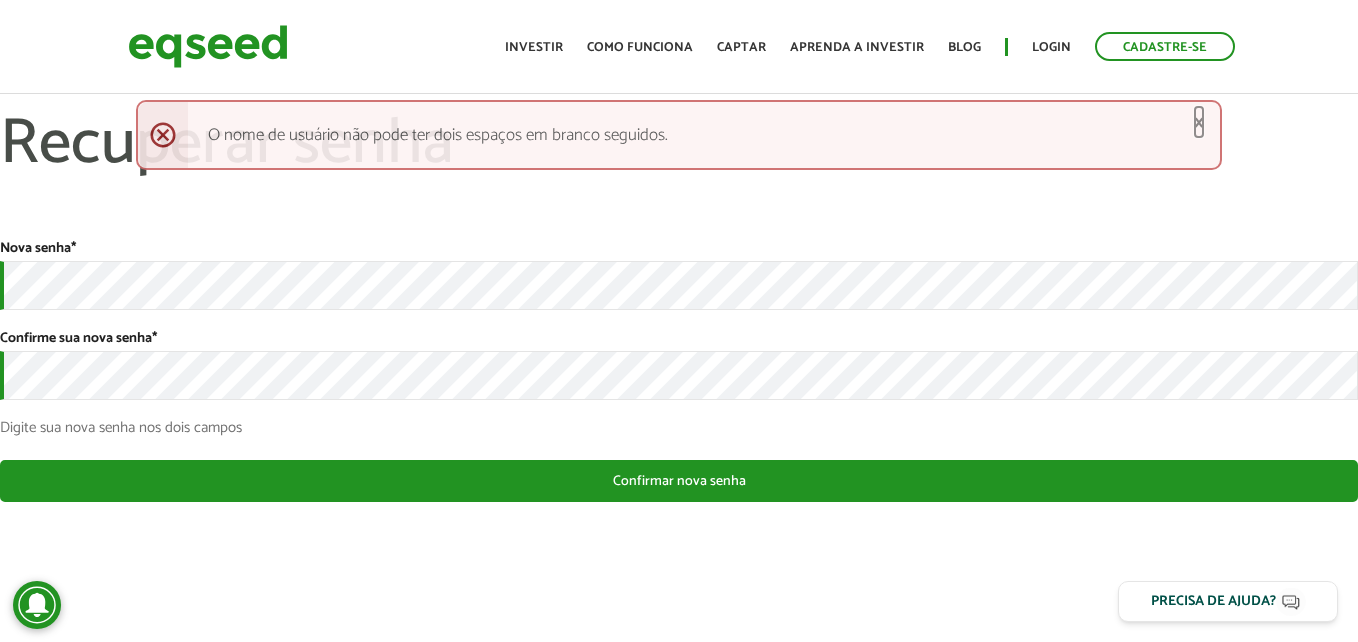 click on "×" at bounding box center [1199, 122] 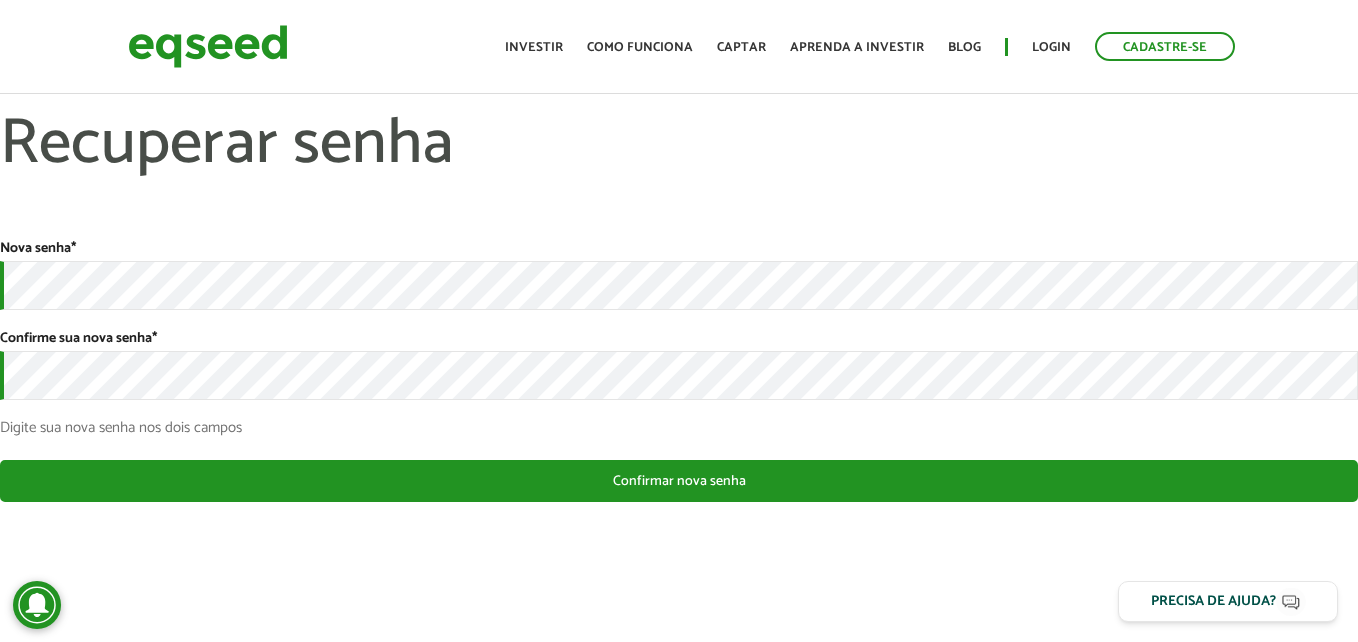 click on "Nova senha  *
Confirme sua nova senha  *
Digite sua nova senha nos dois campos" at bounding box center (679, 337) 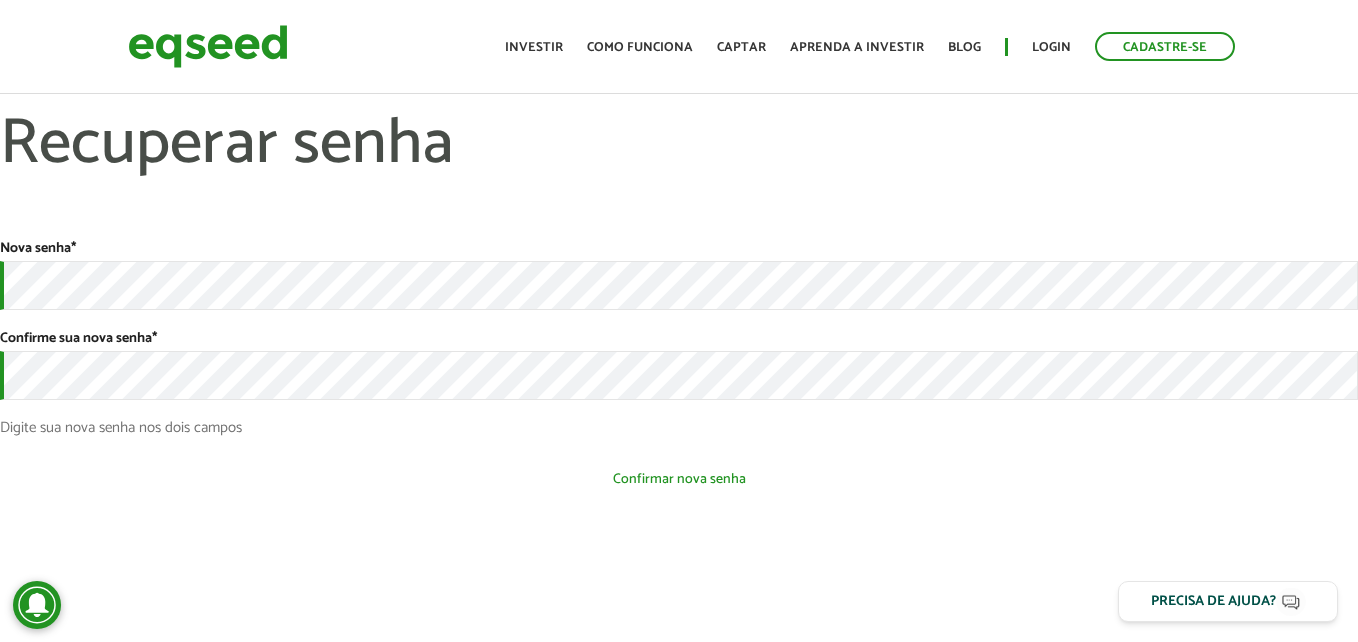 click on "Confirmar nova senha" at bounding box center (679, 479) 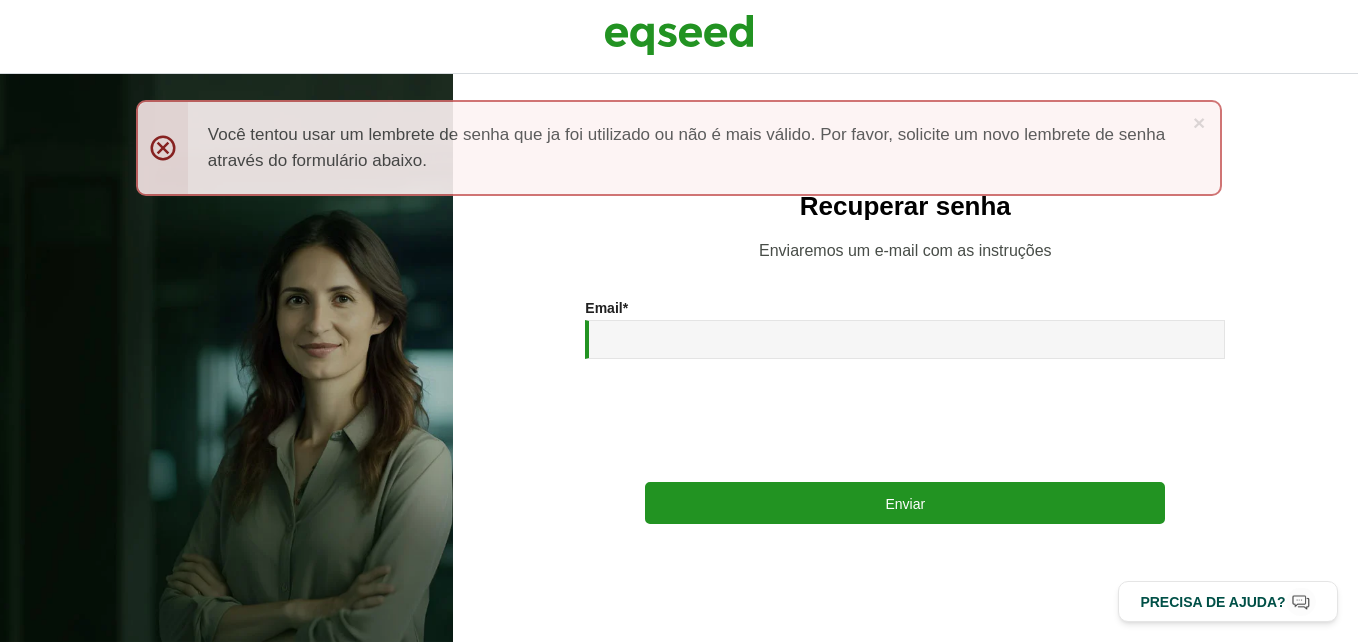 scroll, scrollTop: 0, scrollLeft: 0, axis: both 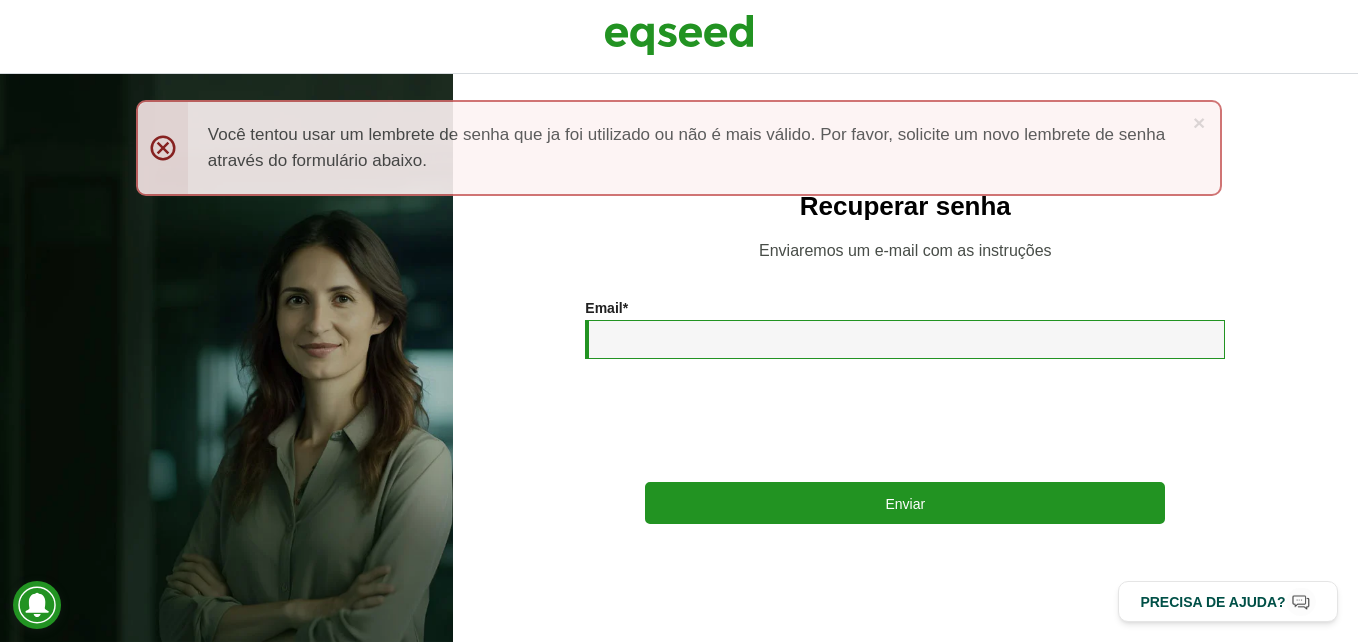 click on "Email  *" at bounding box center (905, 339) 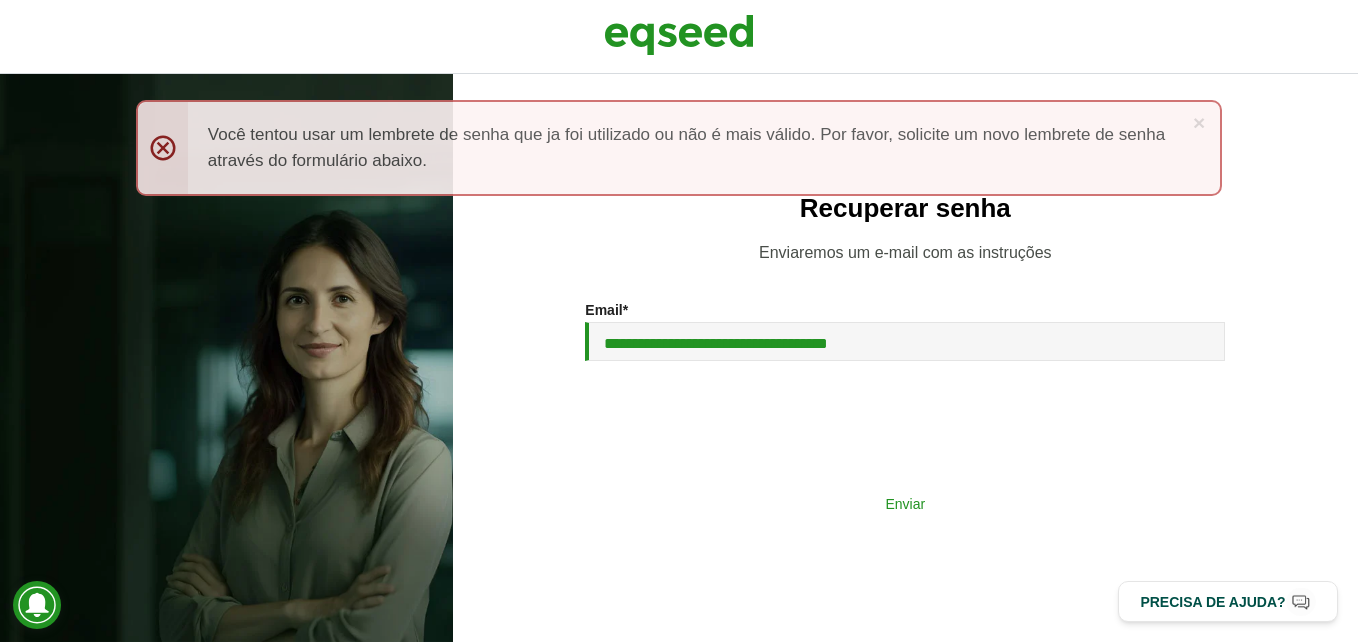 click on "Enviar" at bounding box center [905, 503] 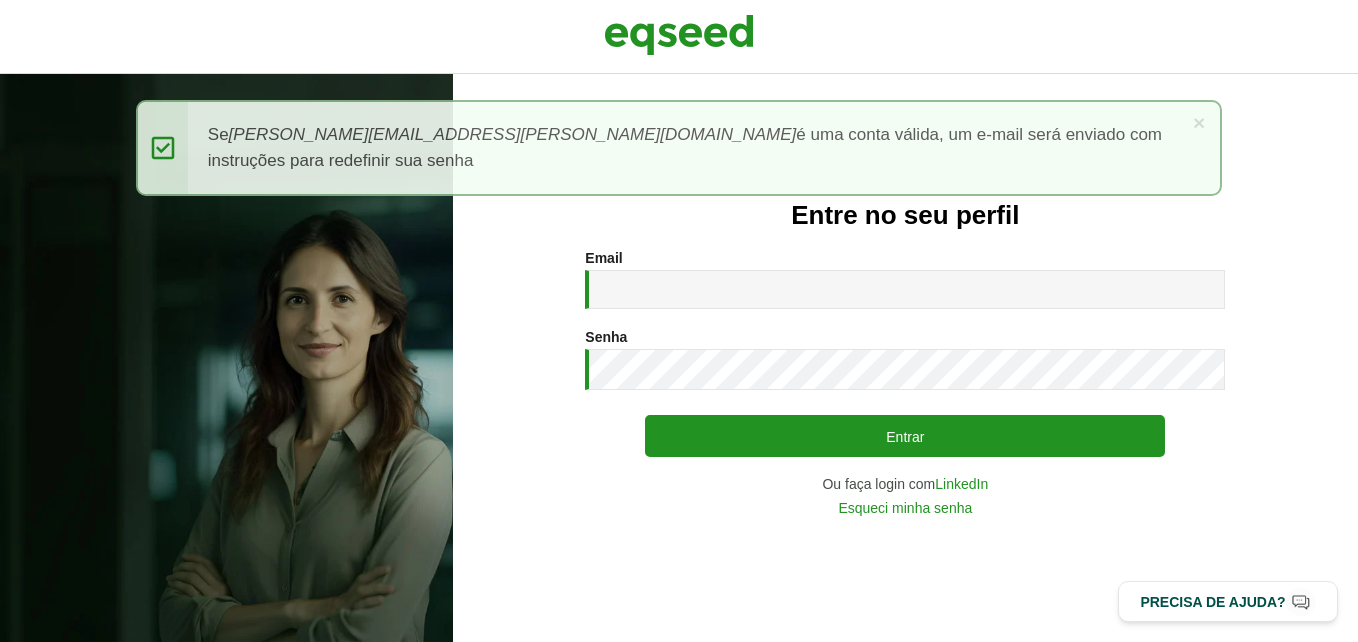 scroll, scrollTop: 0, scrollLeft: 0, axis: both 